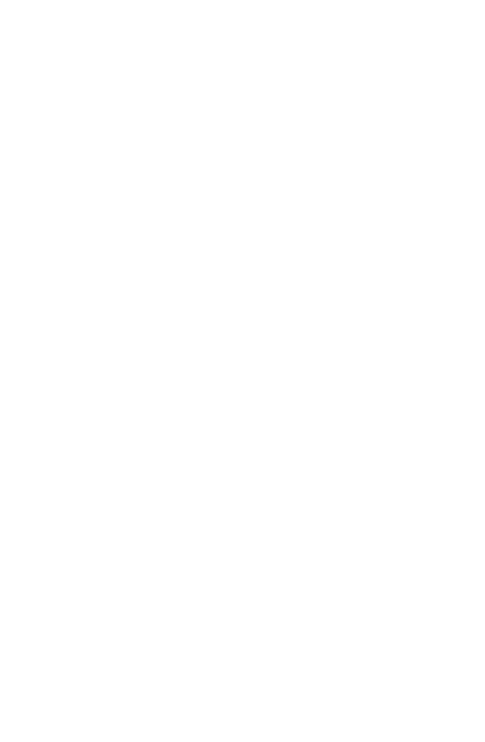 scroll, scrollTop: 0, scrollLeft: 0, axis: both 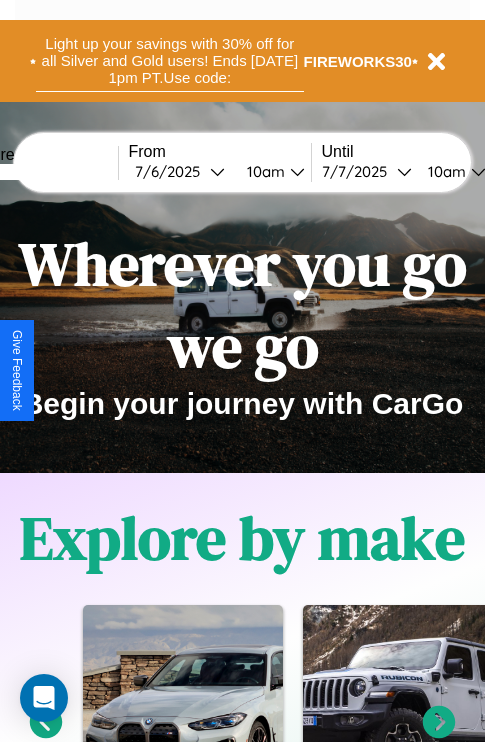 click on "Light up your savings with 30% off for all Silver and Gold users! Ends 8/1 at 1pm PT.  Use code:" at bounding box center (170, 61) 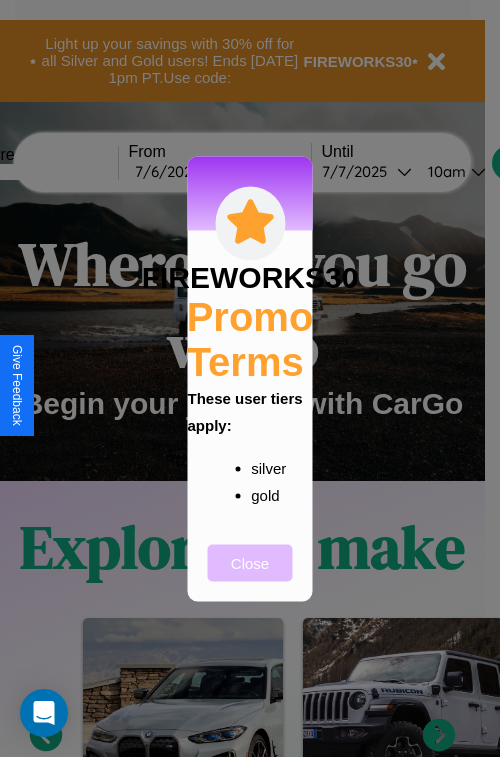 click on "Close" at bounding box center [250, 562] 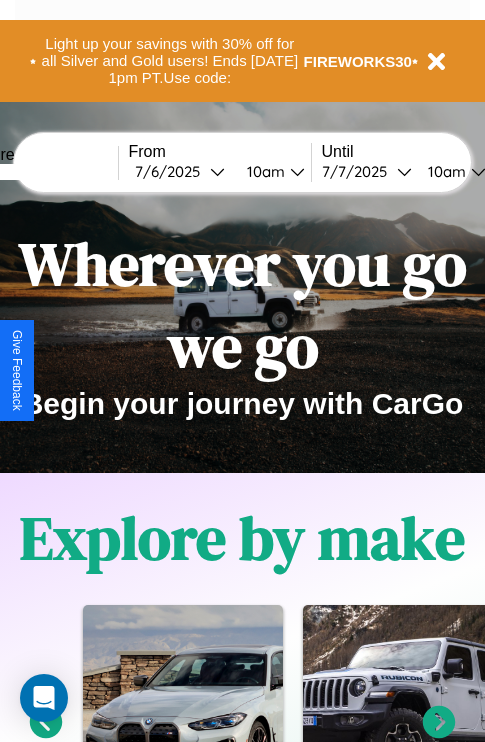 click at bounding box center (43, 172) 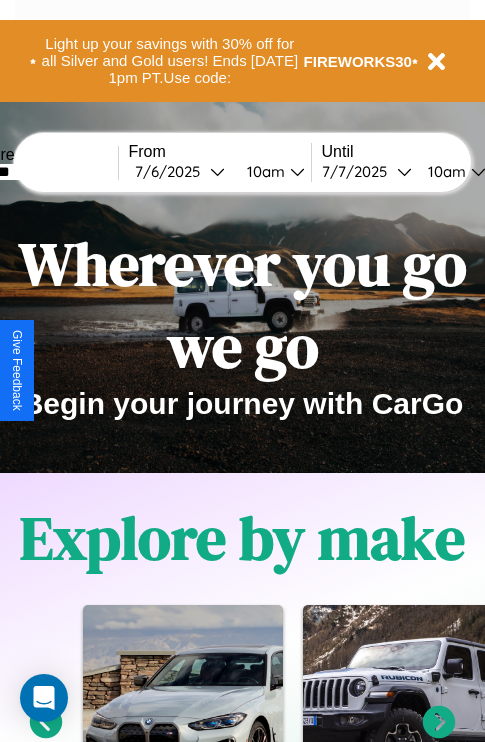 type on "*******" 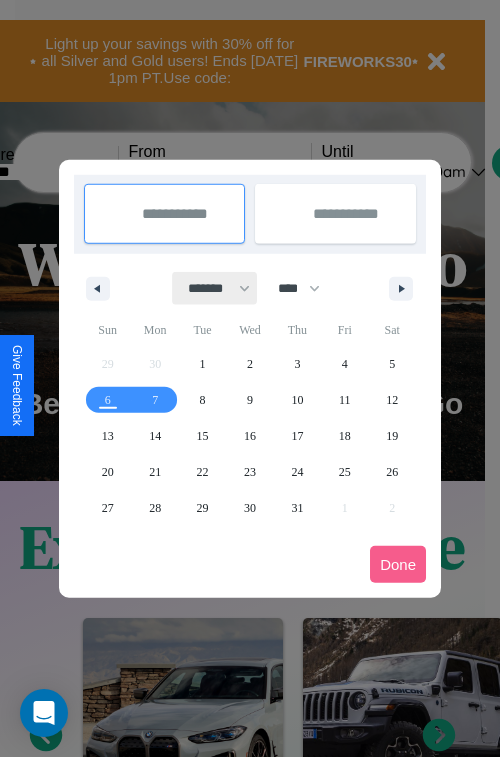 click on "******* ******** ***** ***** *** **** **** ****** ********* ******* ******** ********" at bounding box center [215, 288] 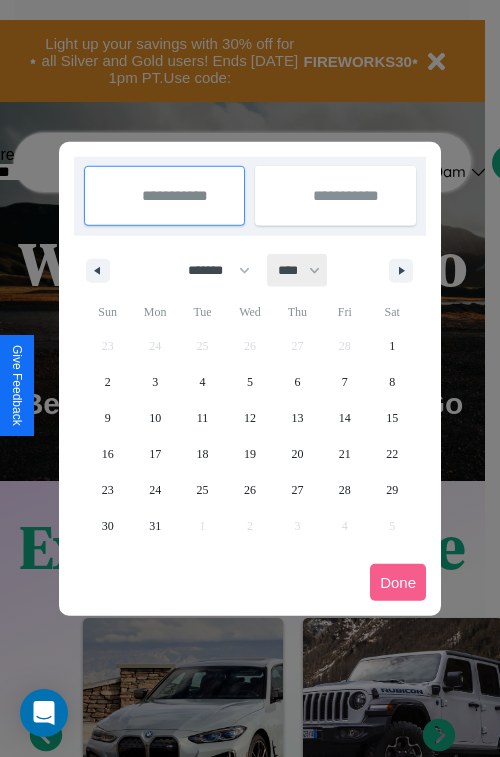 click on "**** **** **** **** **** **** **** **** **** **** **** **** **** **** **** **** **** **** **** **** **** **** **** **** **** **** **** **** **** **** **** **** **** **** **** **** **** **** **** **** **** **** **** **** **** **** **** **** **** **** **** **** **** **** **** **** **** **** **** **** **** **** **** **** **** **** **** **** **** **** **** **** **** **** **** **** **** **** **** **** **** **** **** **** **** **** **** **** **** **** **** **** **** **** **** **** **** **** **** **** **** **** **** **** **** **** **** **** **** **** **** **** **** **** **** **** **** **** **** **** ****" at bounding box center (298, 270) 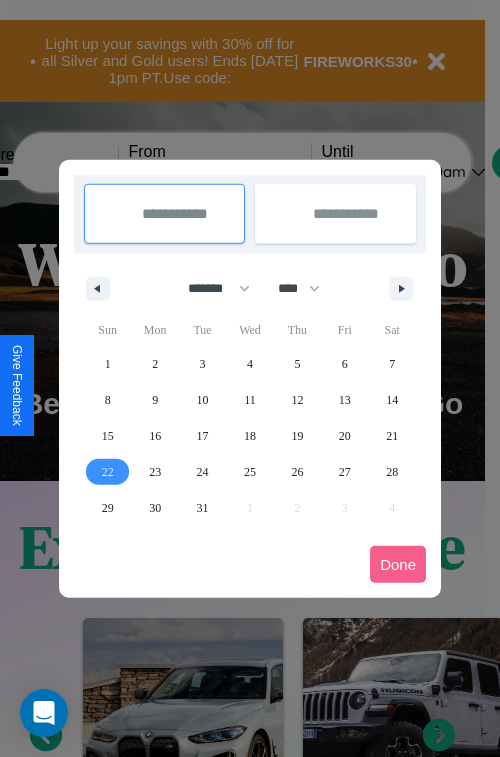 click on "22" at bounding box center (108, 472) 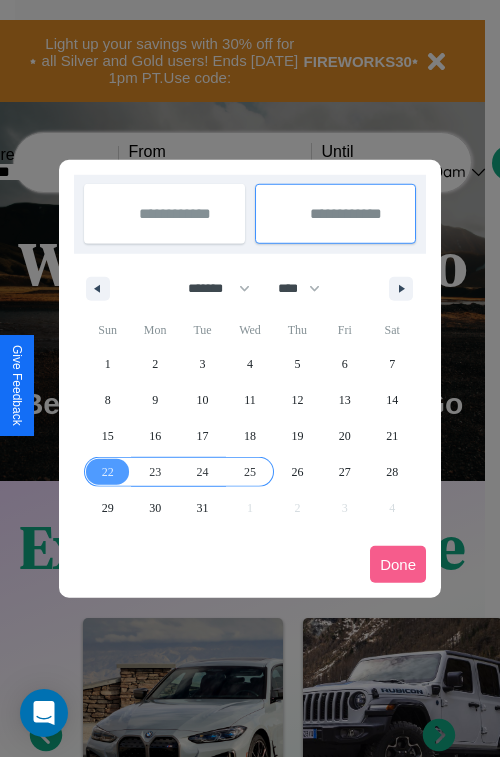 click on "25" at bounding box center [250, 472] 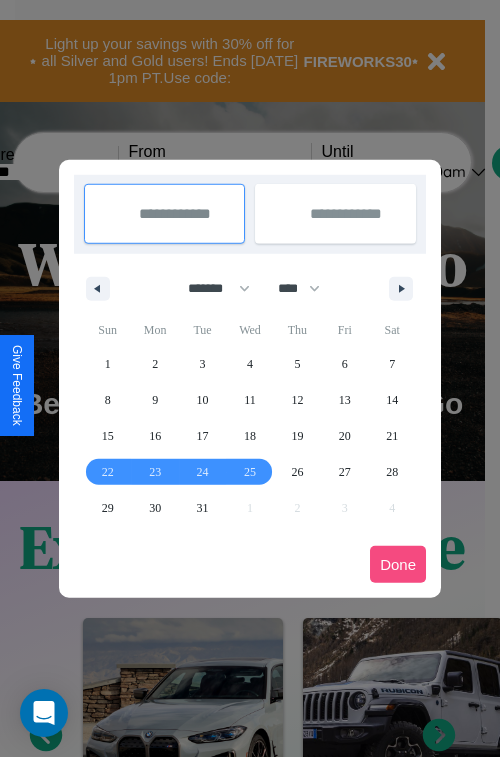 click on "Done" at bounding box center [398, 564] 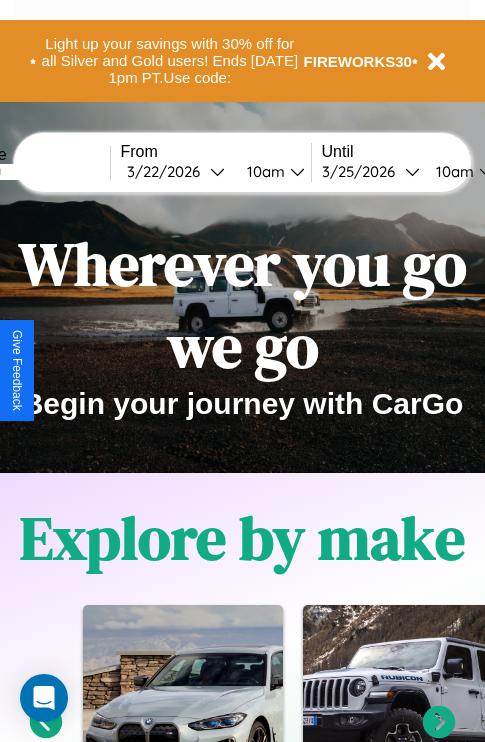 scroll, scrollTop: 0, scrollLeft: 76, axis: horizontal 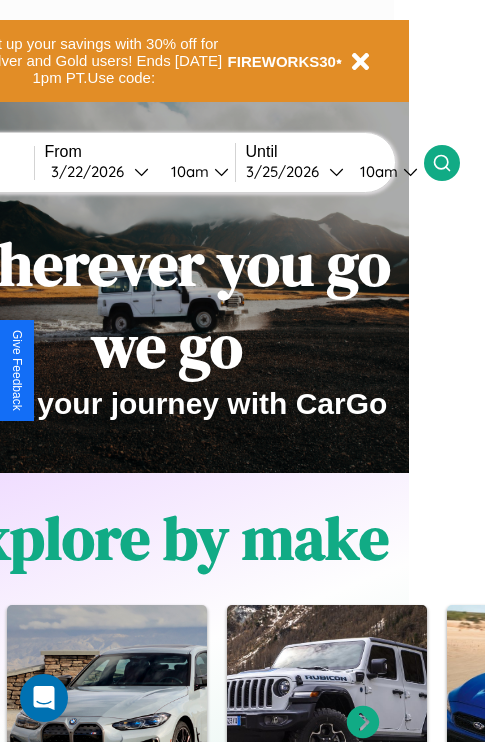 click 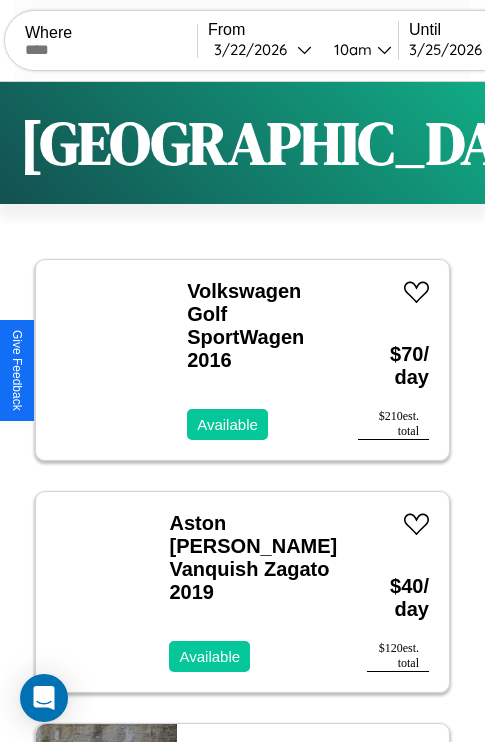 scroll, scrollTop: 95, scrollLeft: 0, axis: vertical 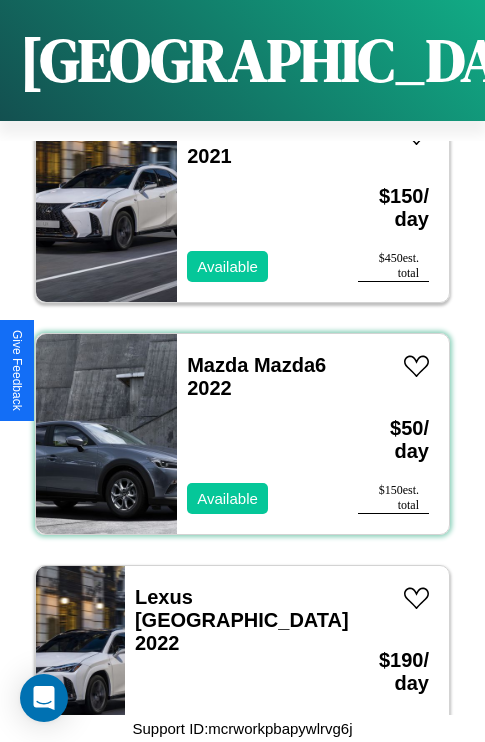 click on "Mazda   Mazda6   2022 Available" at bounding box center [257, 434] 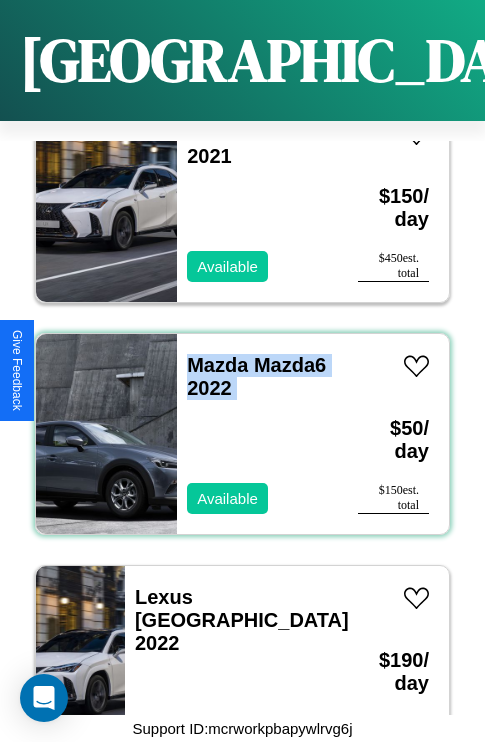 click on "Mazda   Mazda6   2022 Available" at bounding box center (257, 434) 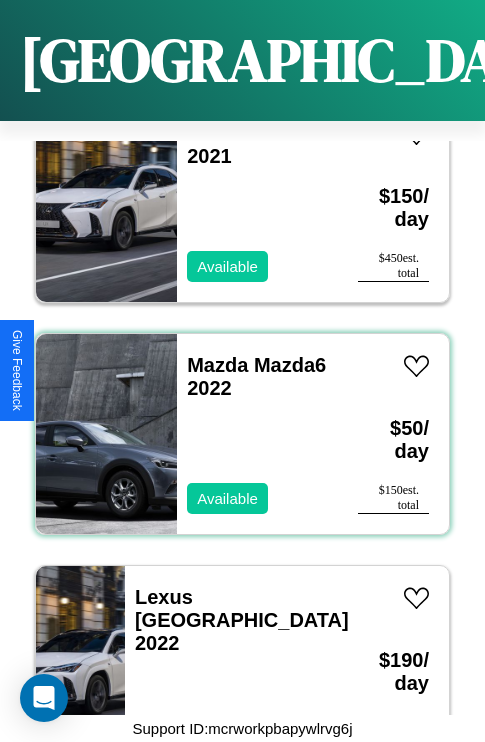 click on "Mazda   Mazda6   2022 Available" at bounding box center [257, 434] 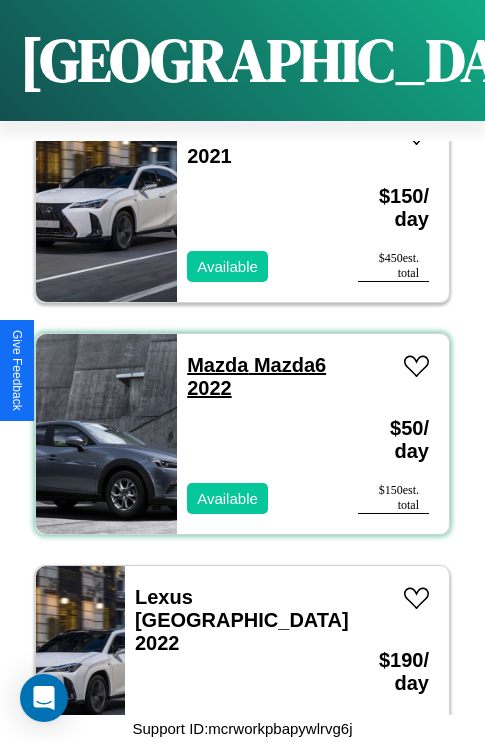 click on "Mazda   Mazda6   2022" at bounding box center (256, 376) 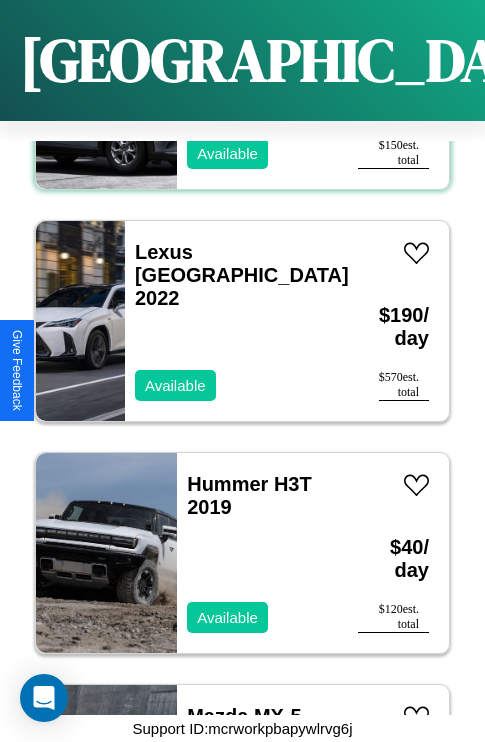 scroll, scrollTop: 18403, scrollLeft: 0, axis: vertical 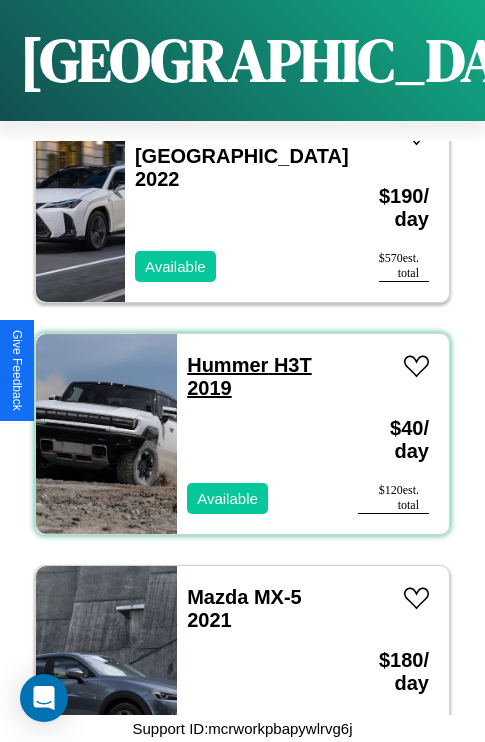 click on "Hummer   H3T   2019" at bounding box center [249, 376] 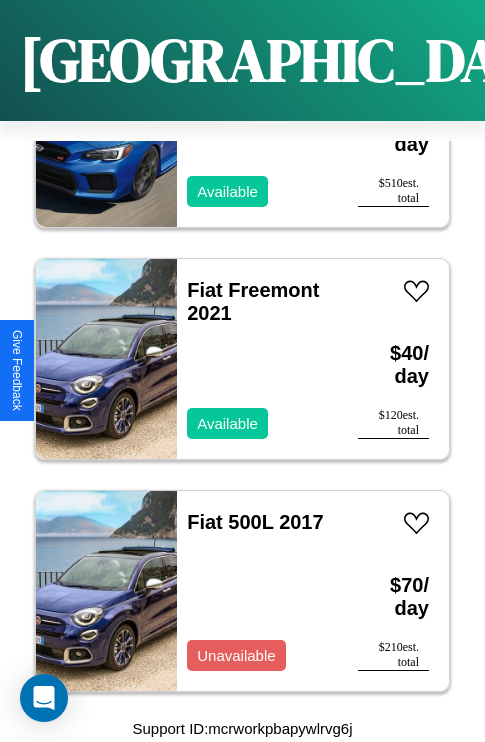 scroll, scrollTop: 15851, scrollLeft: 0, axis: vertical 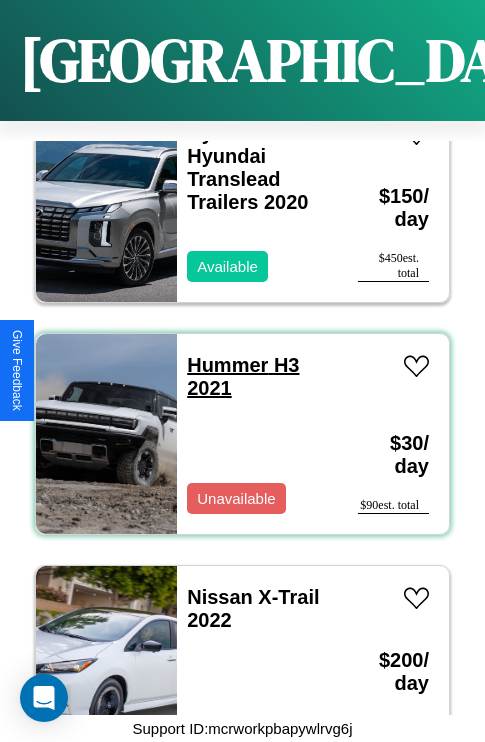 click on "Hummer   H3   2021" at bounding box center (243, 376) 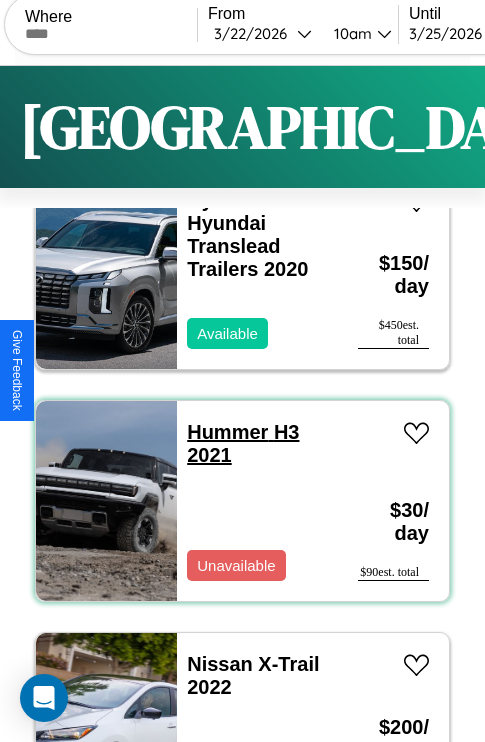 scroll, scrollTop: 0, scrollLeft: 0, axis: both 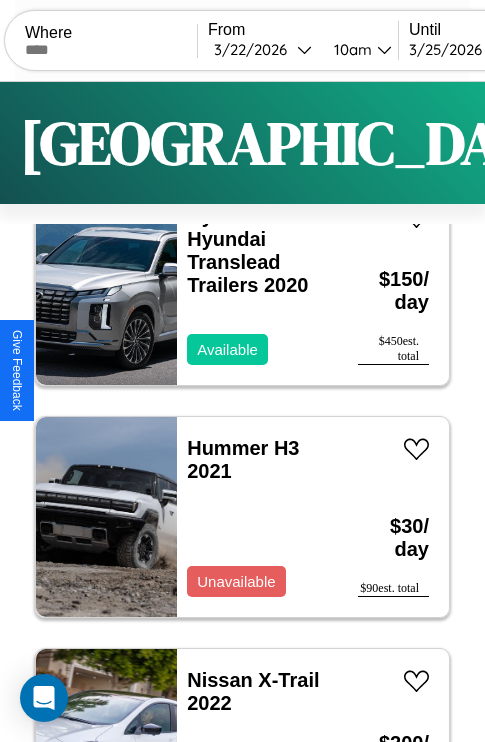 click on "Filters" at bounding box center (640, 143) 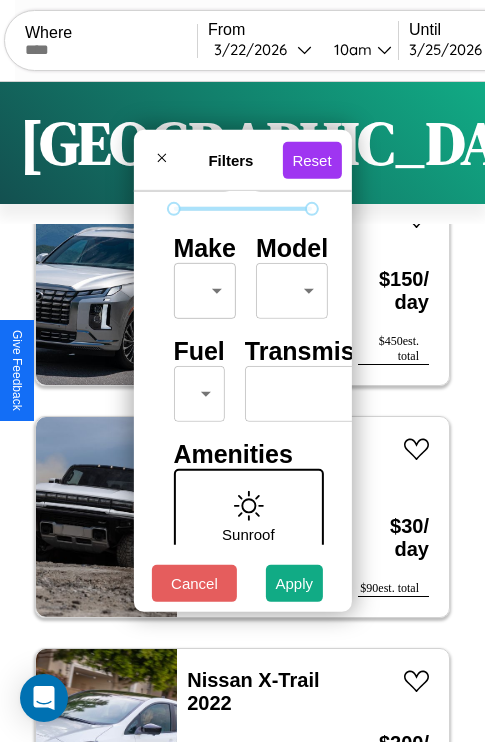 scroll, scrollTop: 162, scrollLeft: 0, axis: vertical 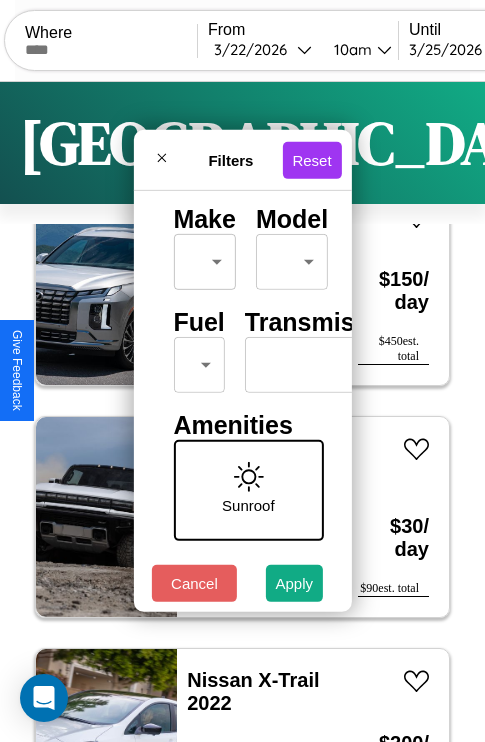 click on "CarGo Where From 3 / 22 / 2026 10am Until 3 / 25 / 2026 10am Become a Host Login Sign Up Chicago Filters 151  cars in this area These cars can be picked up in this city. Volkswagen   Golf SportWagen   2016 Available $ 70  / day $ 210  est. total Aston Martin   Vanquish Zagato   2019 Available $ 40  / day $ 120  est. total Audi   5000   2022 Available $ 180  / day $ 540  est. total Aston Martin   Vanquish Zagato   2014 Available $ 130  / day $ 390  est. total Maserati   Biturbo   2021 Available $ 100  / day $ 300  est. total Mercedes   240   2024 Available $ 180  / day $ 540  est. total Lamborghini   Gallardo   2014 Available $ 140  / day $ 420  est. total Fiat   124 Spider   2014 Available $ 40  / day $ 120  est. total Dodge   Dakota   2024 Available $ 80  / day $ 240  est. total Ferrari   308GTS Quattrovalvole   2023 Available $ 40  / day $ 120  est. total Infiniti   Q50   2016 Available $ 130  / day $ 390  est. total Bentley   A Smith GT Bentley   2022 Available $ 130  / day $ 390  est. total Hyundai     $" at bounding box center (242, 412) 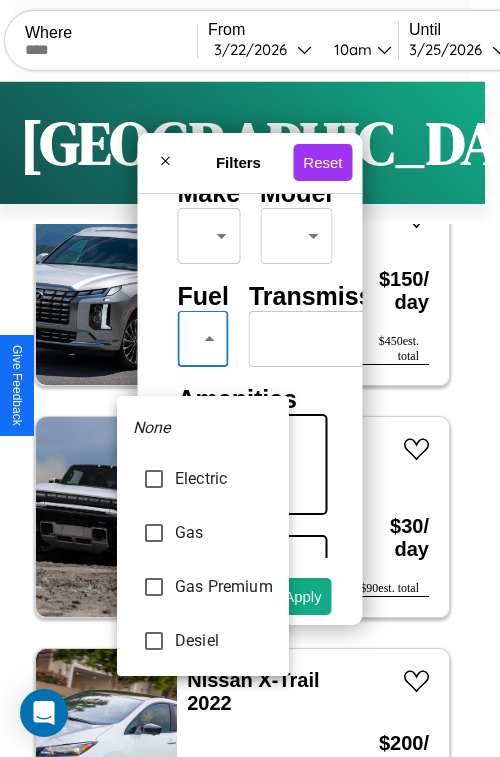 type on "********" 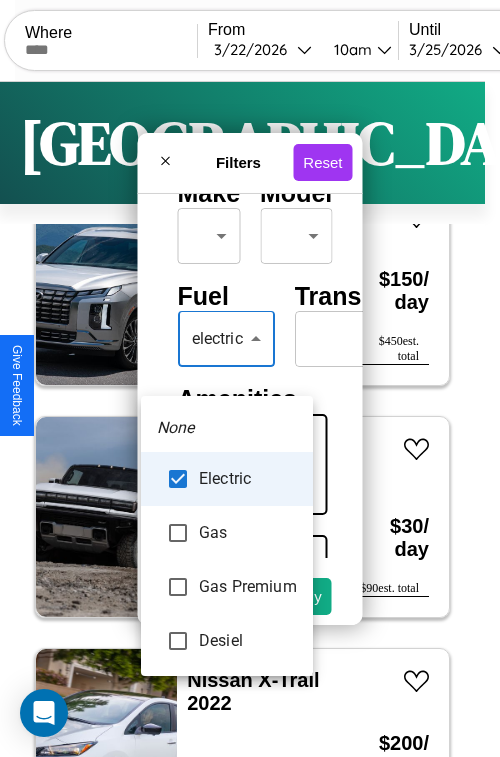 click at bounding box center (250, 378) 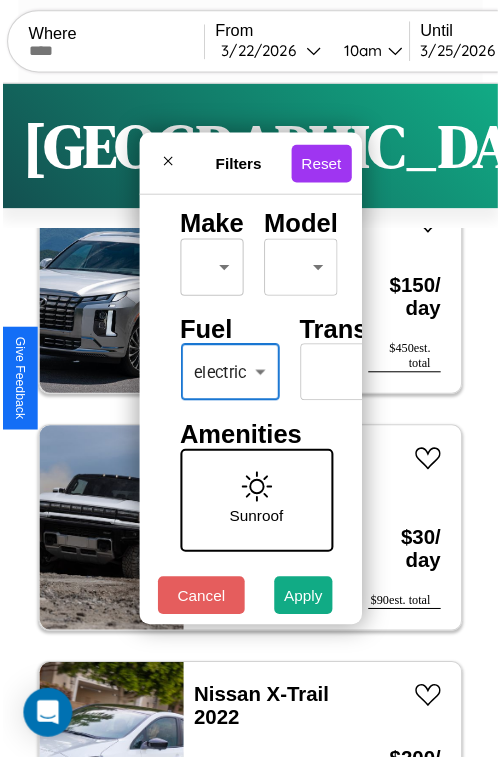 scroll, scrollTop: 59, scrollLeft: 0, axis: vertical 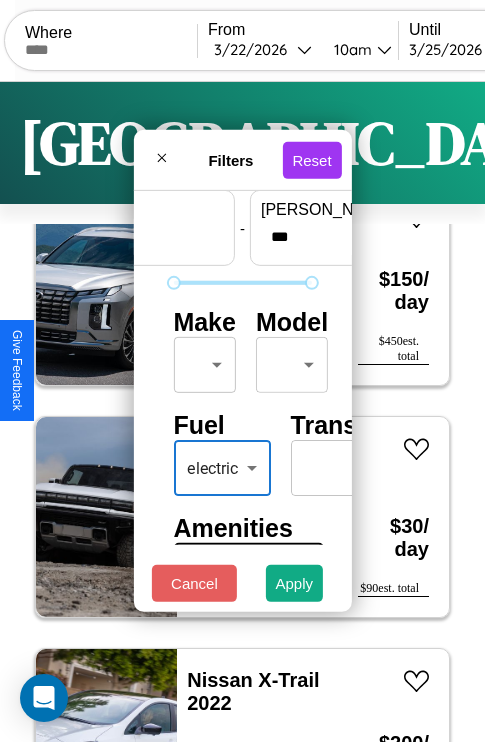 click on "CarGo Where From 3 / 22 / 2026 10am Until 3 / 25 / 2026 10am Become a Host Login Sign Up Chicago Filters 151  cars in this area These cars can be picked up in this city. Volkswagen   Golf SportWagen   2016 Available $ 70  / day $ 210  est. total Aston Martin   Vanquish Zagato   2019 Available $ 40  / day $ 120  est. total Audi   5000   2022 Available $ 180  / day $ 540  est. total Aston Martin   Vanquish Zagato   2014 Available $ 130  / day $ 390  est. total Maserati   Biturbo   2021 Available $ 100  / day $ 300  est. total Mercedes   240   2024 Available $ 180  / day $ 540  est. total Lamborghini   Gallardo   2014 Available $ 140  / day $ 420  est. total Fiat   124 Spider   2014 Available $ 40  / day $ 120  est. total Dodge   Dakota   2024 Available $ 80  / day $ 240  est. total Ferrari   308GTS Quattrovalvole   2023 Available $ 40  / day $ 120  est. total Infiniti   Q50   2016 Available $ 130  / day $ 390  est. total Bentley   A Smith GT Bentley   2022 Available $ 130  / day $ 390  est. total Hyundai     $" at bounding box center (242, 412) 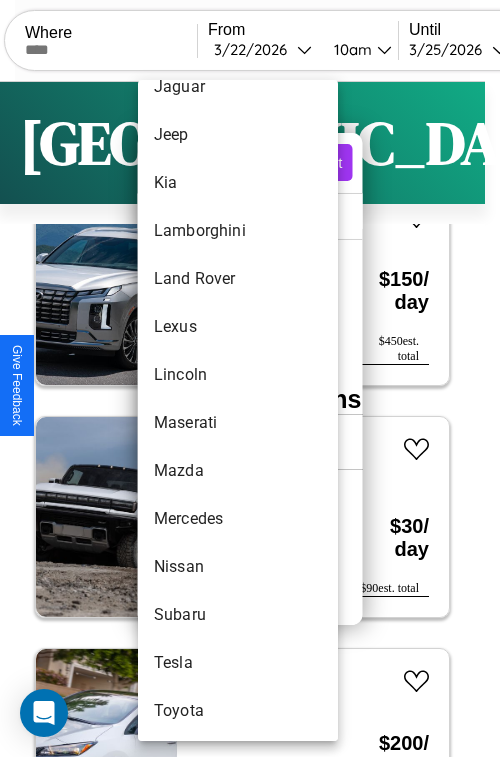 scroll, scrollTop: 1083, scrollLeft: 0, axis: vertical 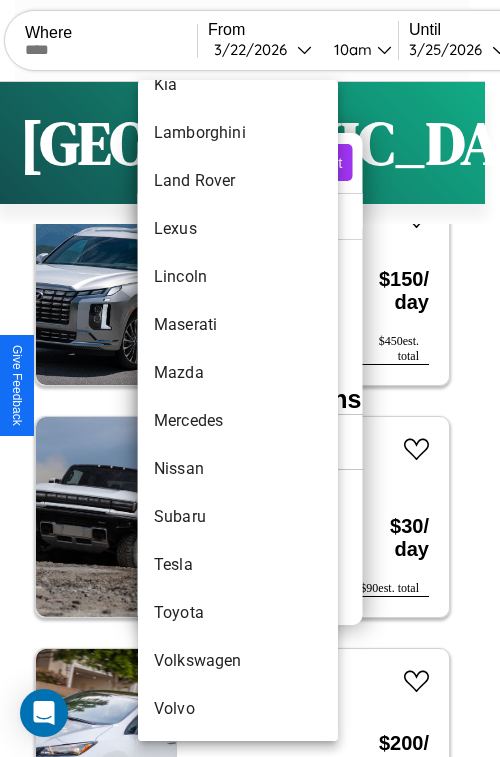 click on "Nissan" at bounding box center (238, 469) 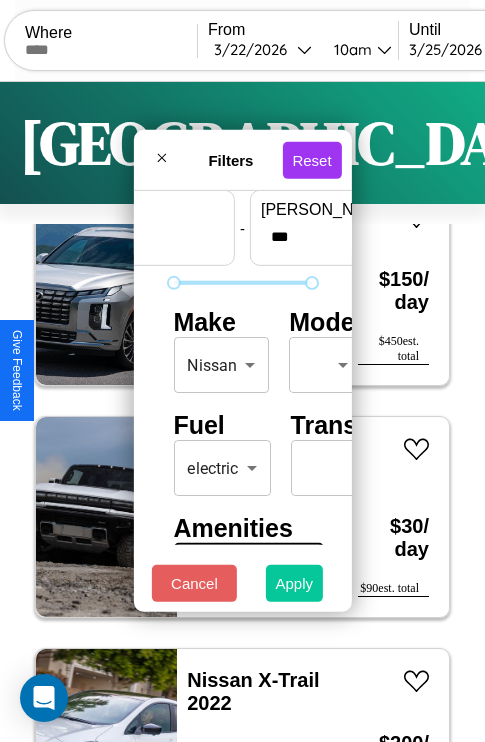click on "Apply" at bounding box center (295, 583) 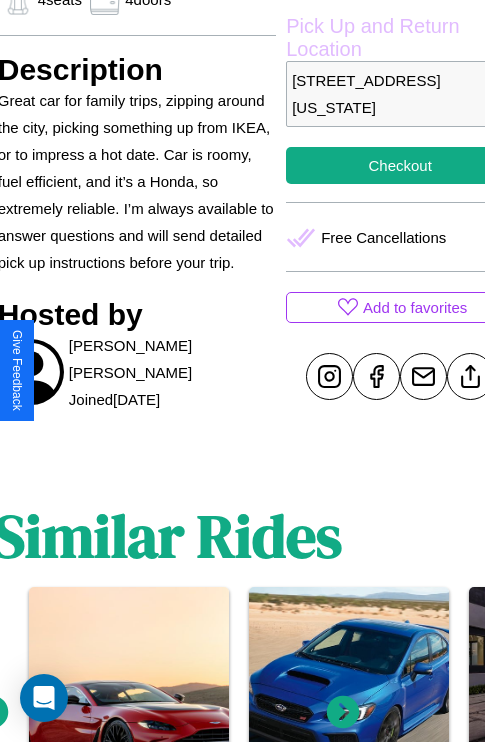 scroll, scrollTop: 708, scrollLeft: 76, axis: both 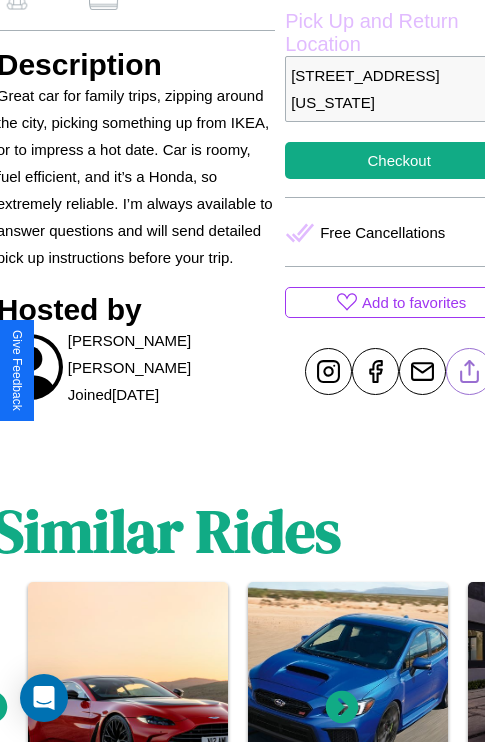 click 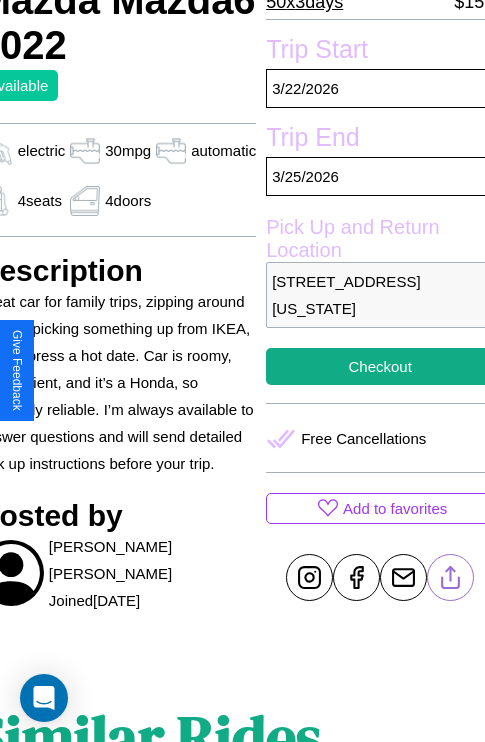 scroll, scrollTop: 497, scrollLeft: 96, axis: both 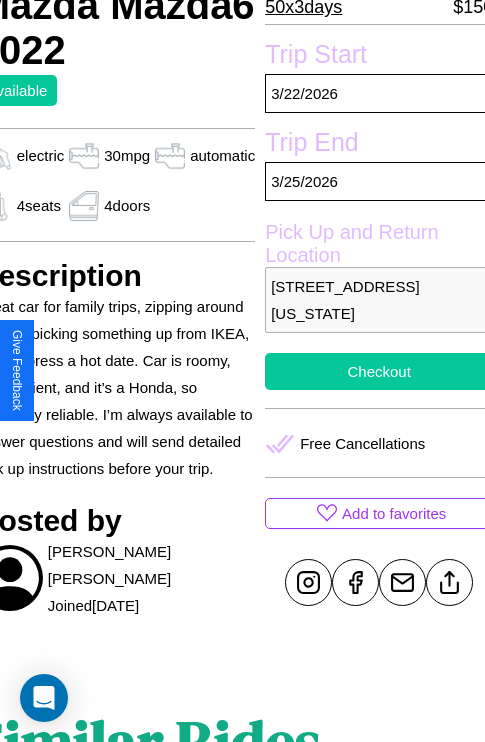 click on "Checkout" at bounding box center (379, 371) 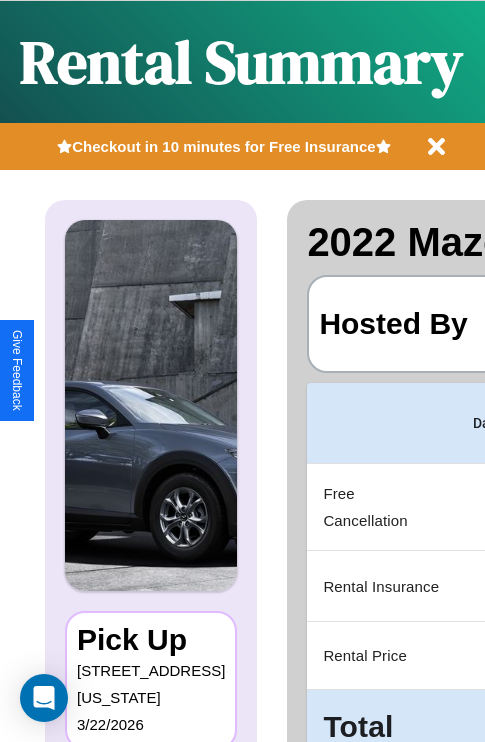 scroll, scrollTop: 0, scrollLeft: 378, axis: horizontal 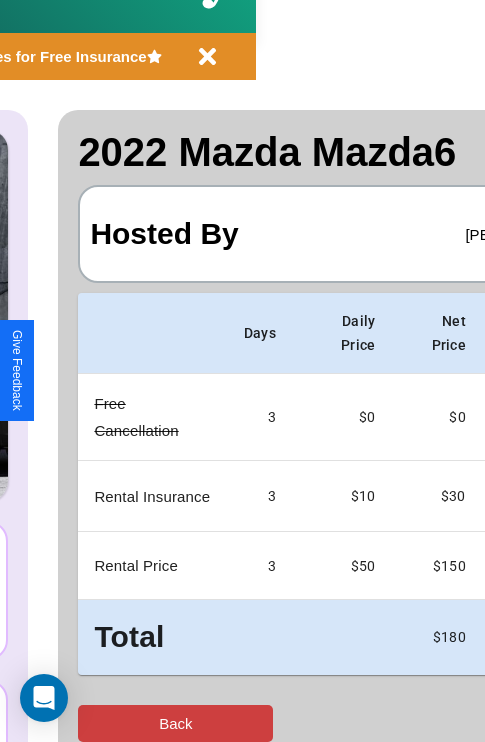 click on "Back" at bounding box center (175, 723) 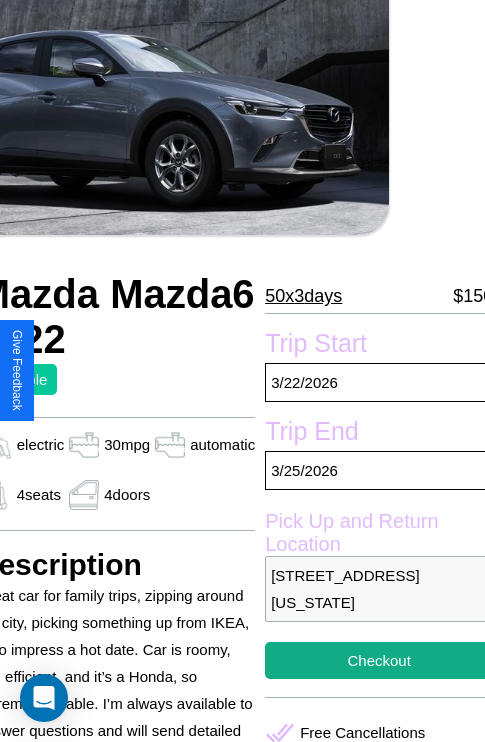 scroll, scrollTop: 774, scrollLeft: 96, axis: both 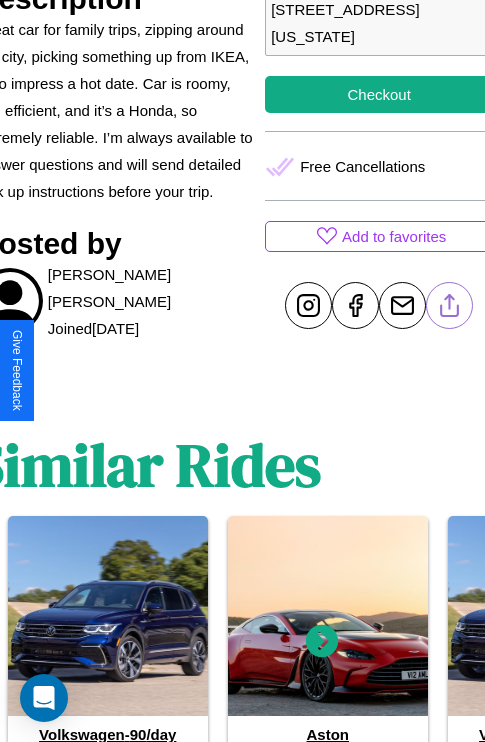 click 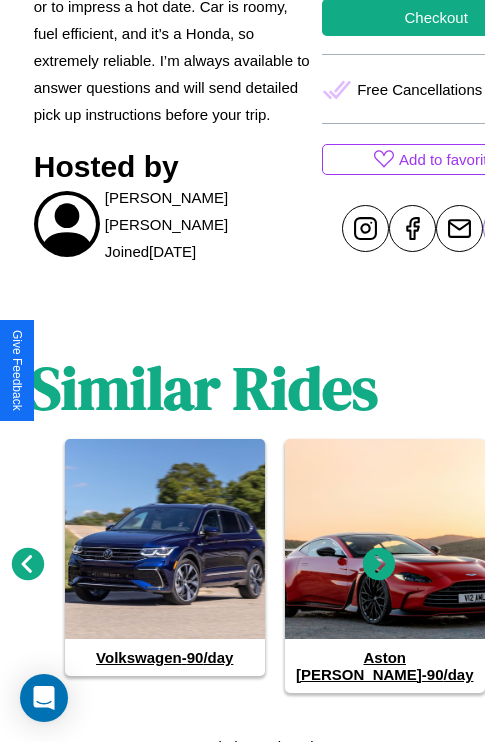 scroll, scrollTop: 864, scrollLeft: 30, axis: both 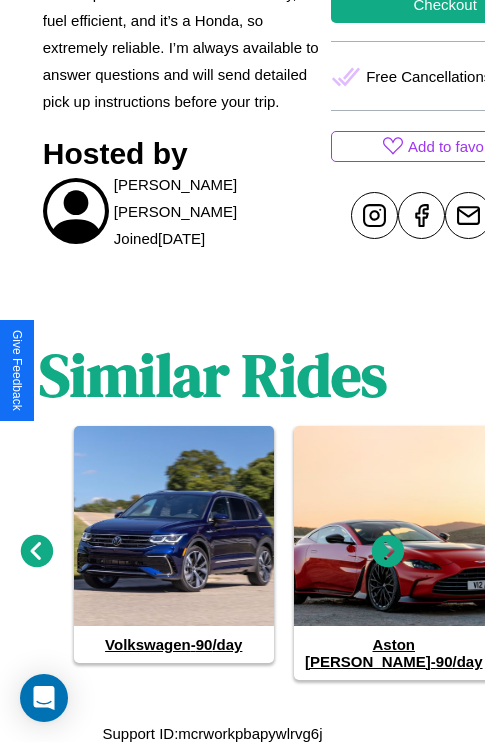 click 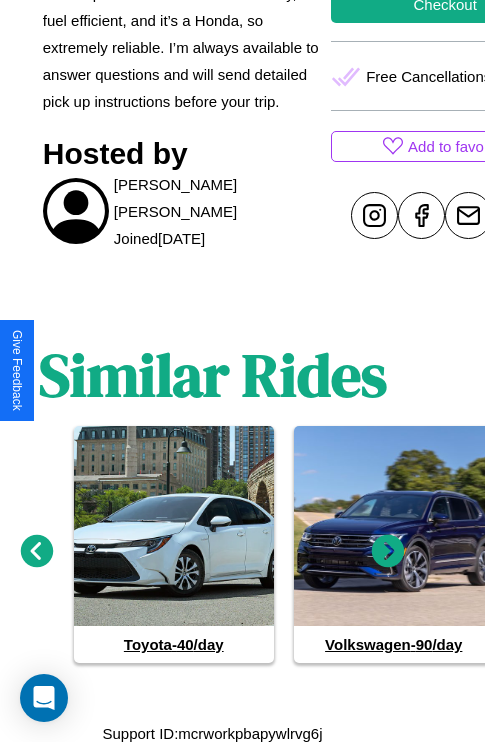 click 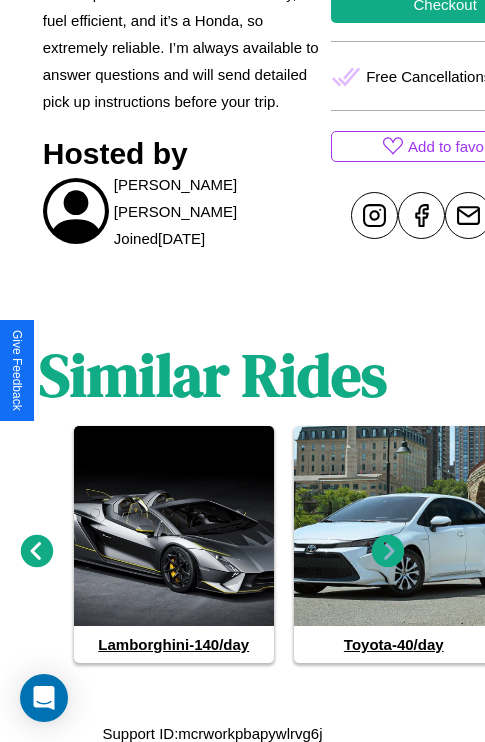 click 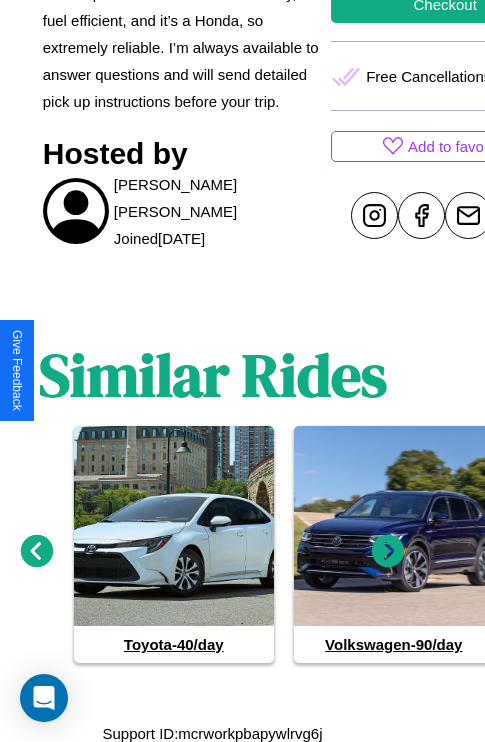 click 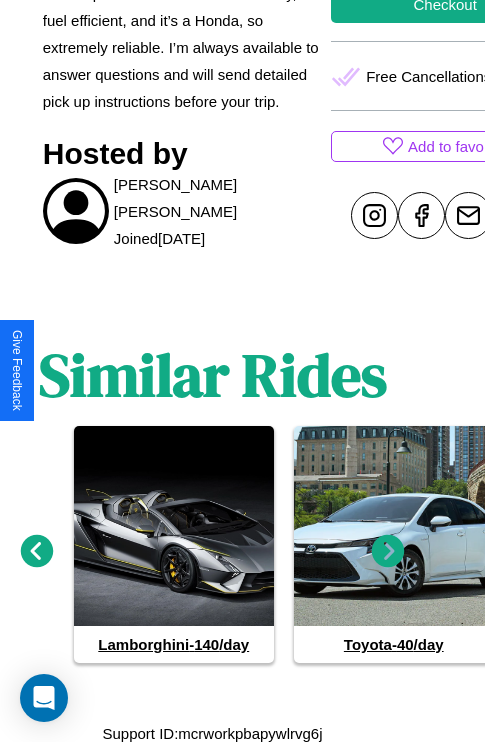 click 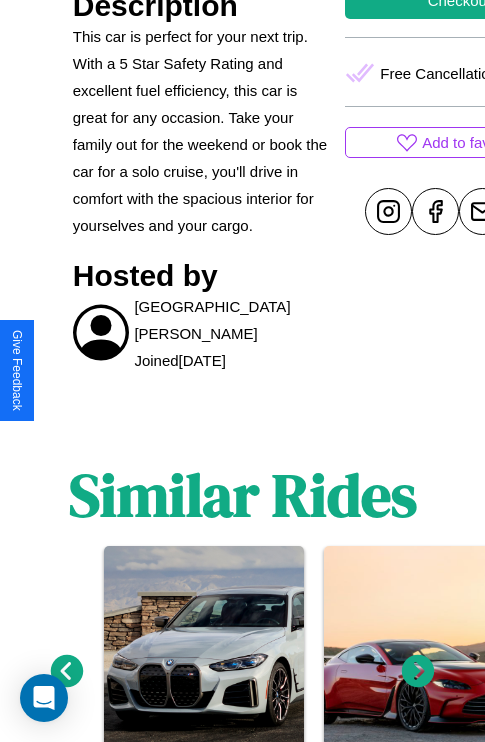 scroll, scrollTop: 975, scrollLeft: 0, axis: vertical 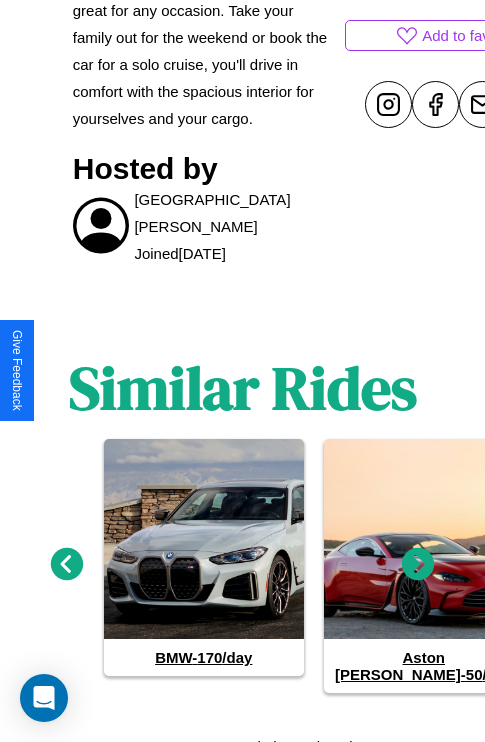 click 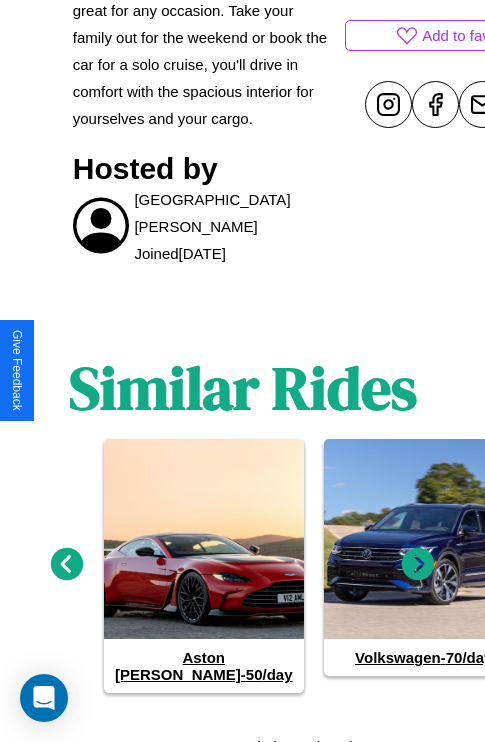 click 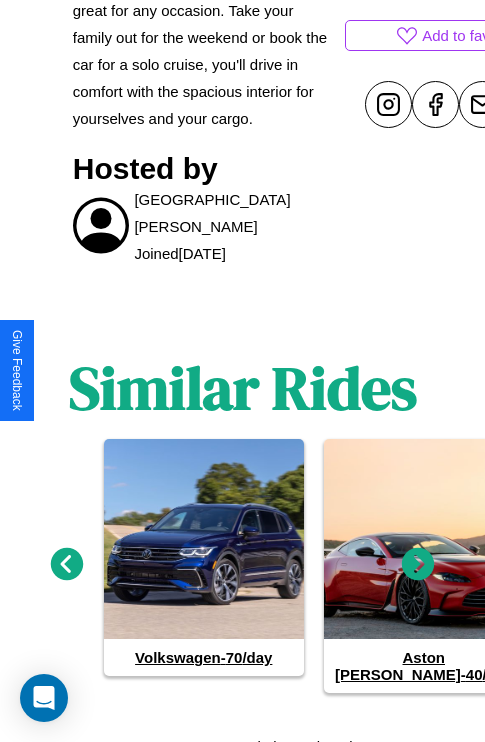 click 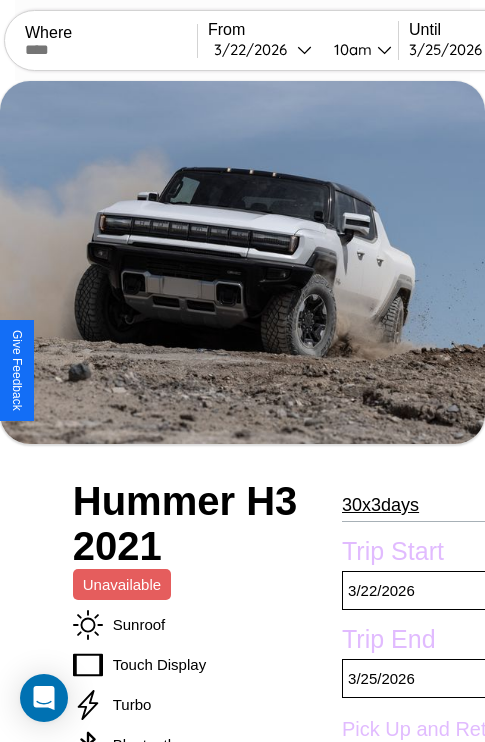 scroll, scrollTop: 134, scrollLeft: 0, axis: vertical 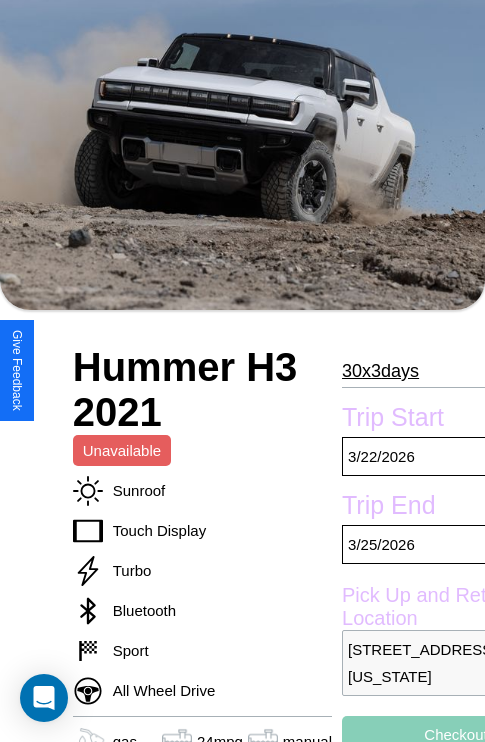 click on "30  x  3  days" at bounding box center [380, 371] 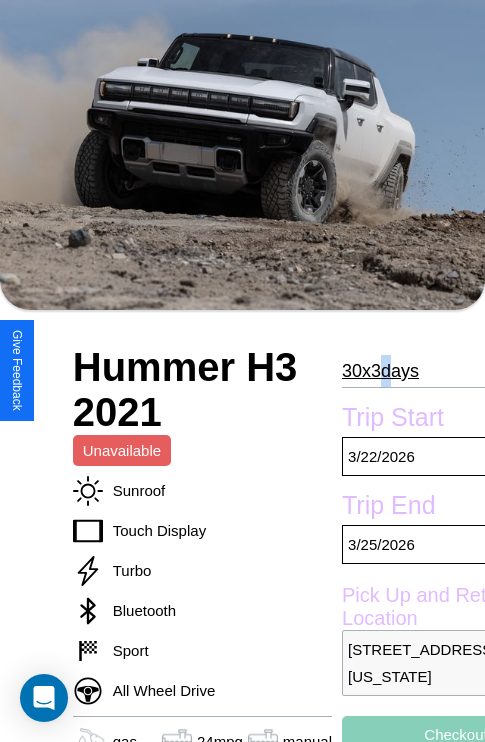 click on "30  x  3  days" at bounding box center (380, 371) 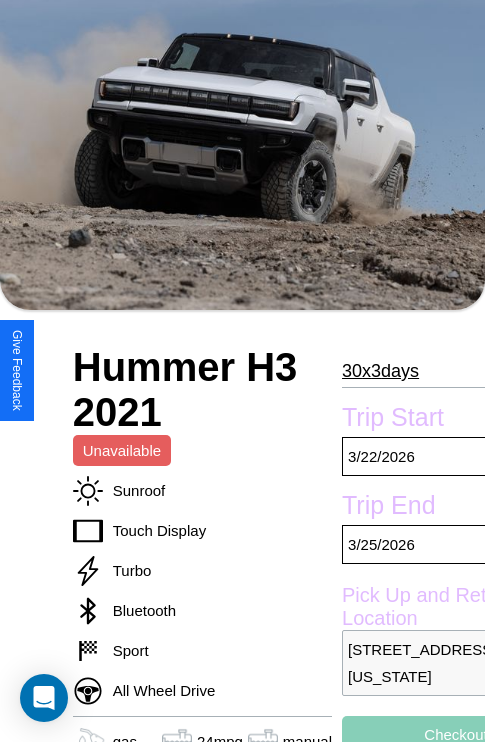 click on "30  x  3  days" at bounding box center [380, 371] 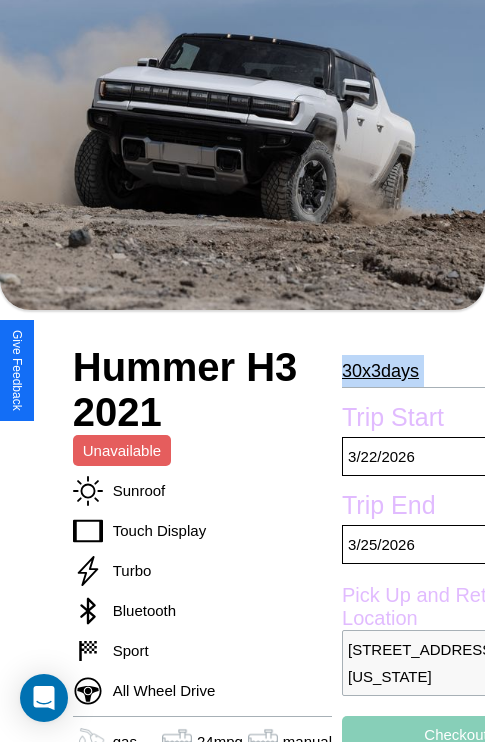click on "30  x  3  days" at bounding box center [380, 371] 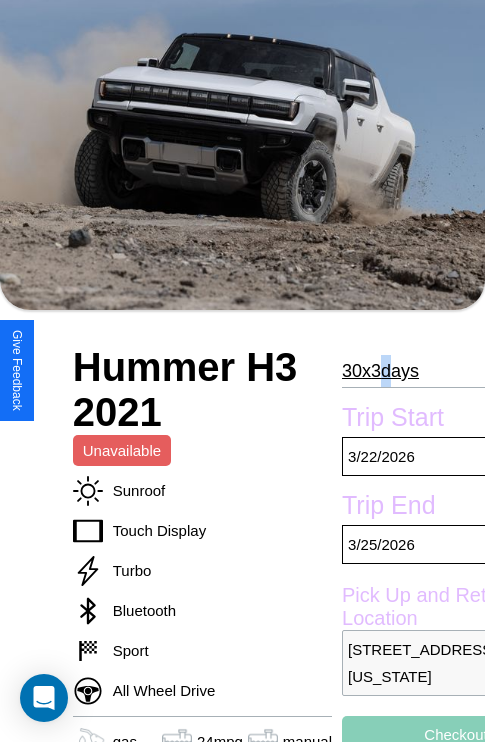 click on "30  x  3  days" at bounding box center [380, 371] 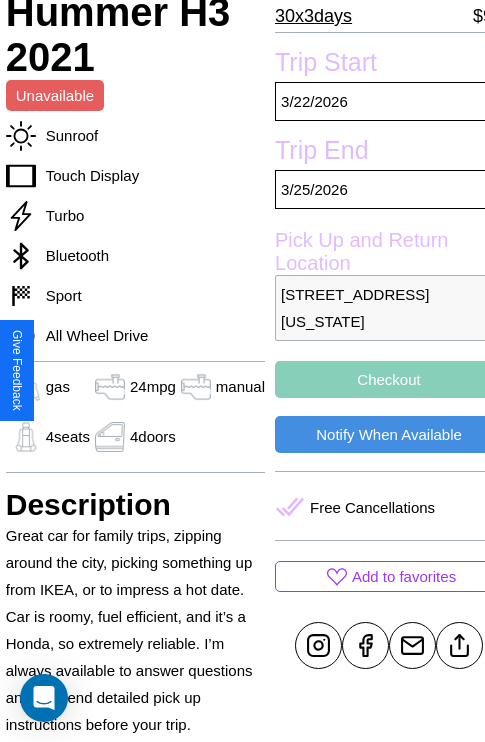 scroll, scrollTop: 498, scrollLeft: 68, axis: both 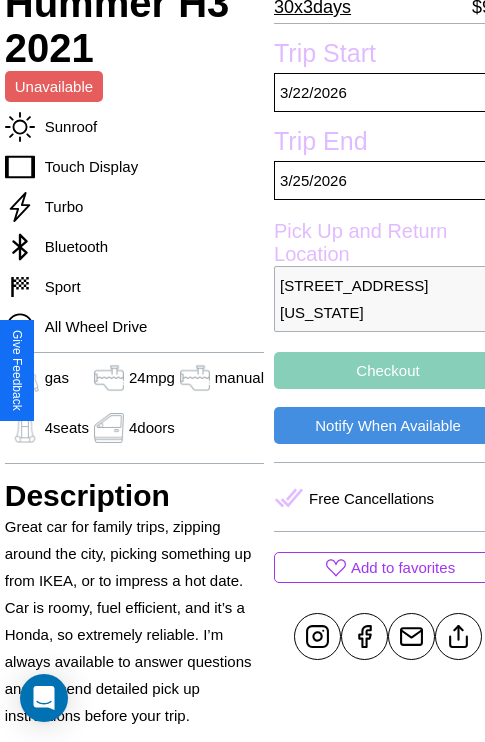 click on "Checkout" at bounding box center (388, 370) 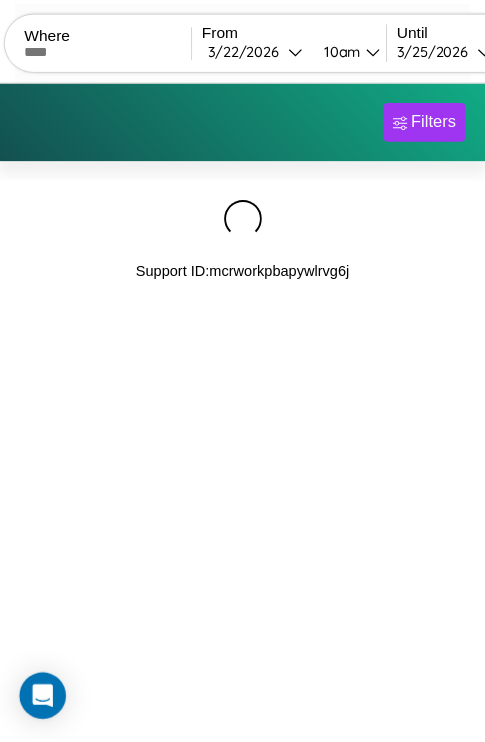scroll, scrollTop: 0, scrollLeft: 0, axis: both 